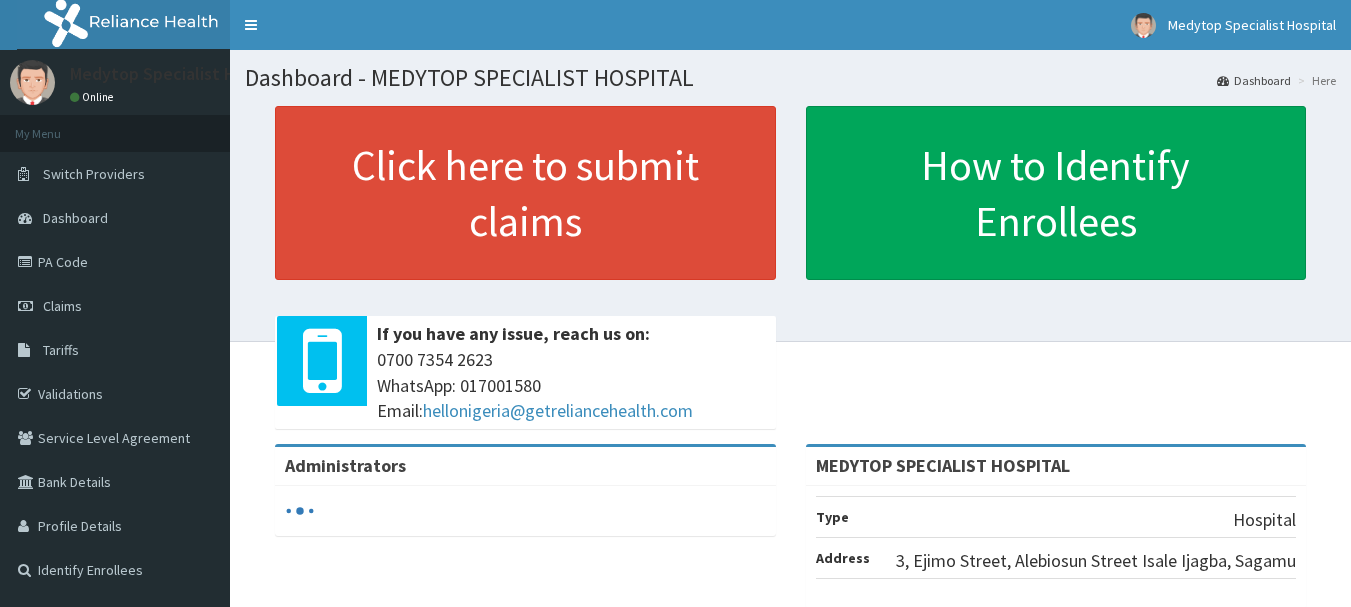 scroll, scrollTop: 0, scrollLeft: 0, axis: both 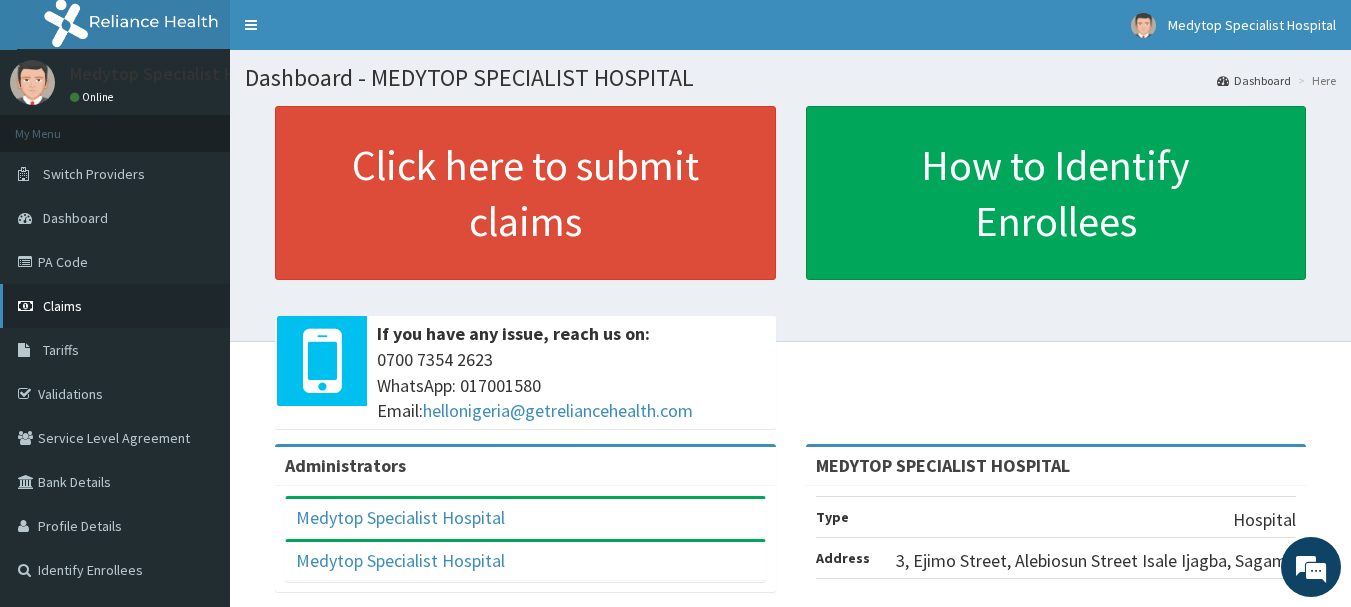 click on "Claims" at bounding box center (115, 306) 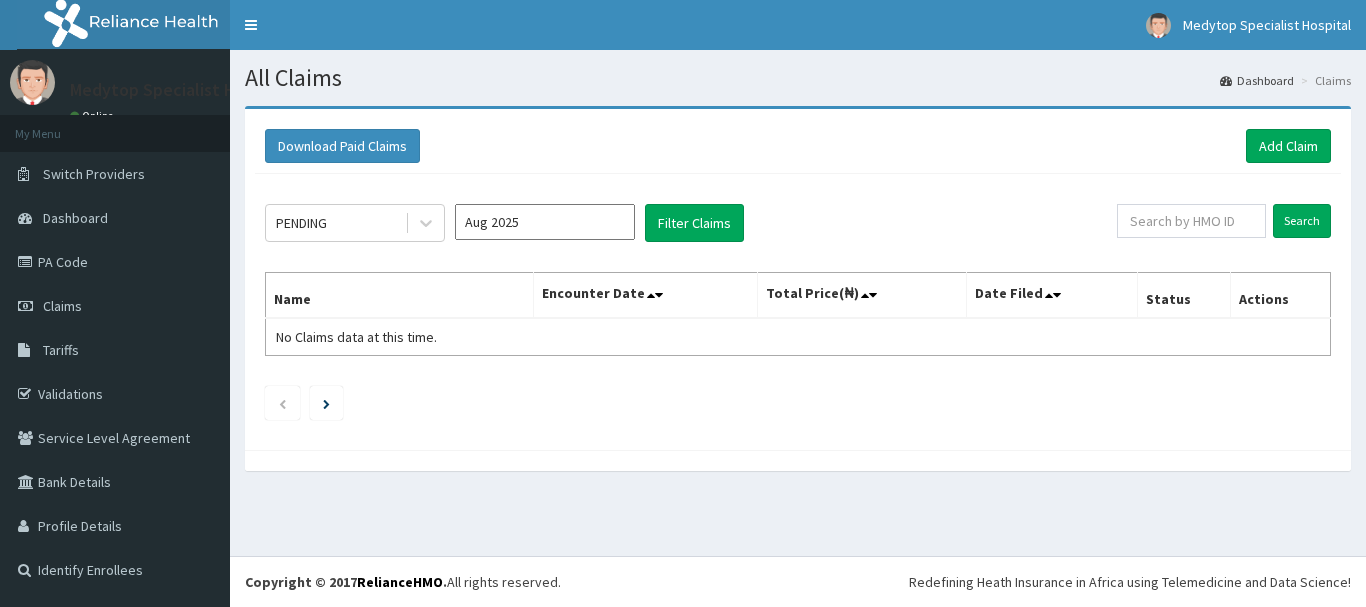 scroll, scrollTop: 0, scrollLeft: 0, axis: both 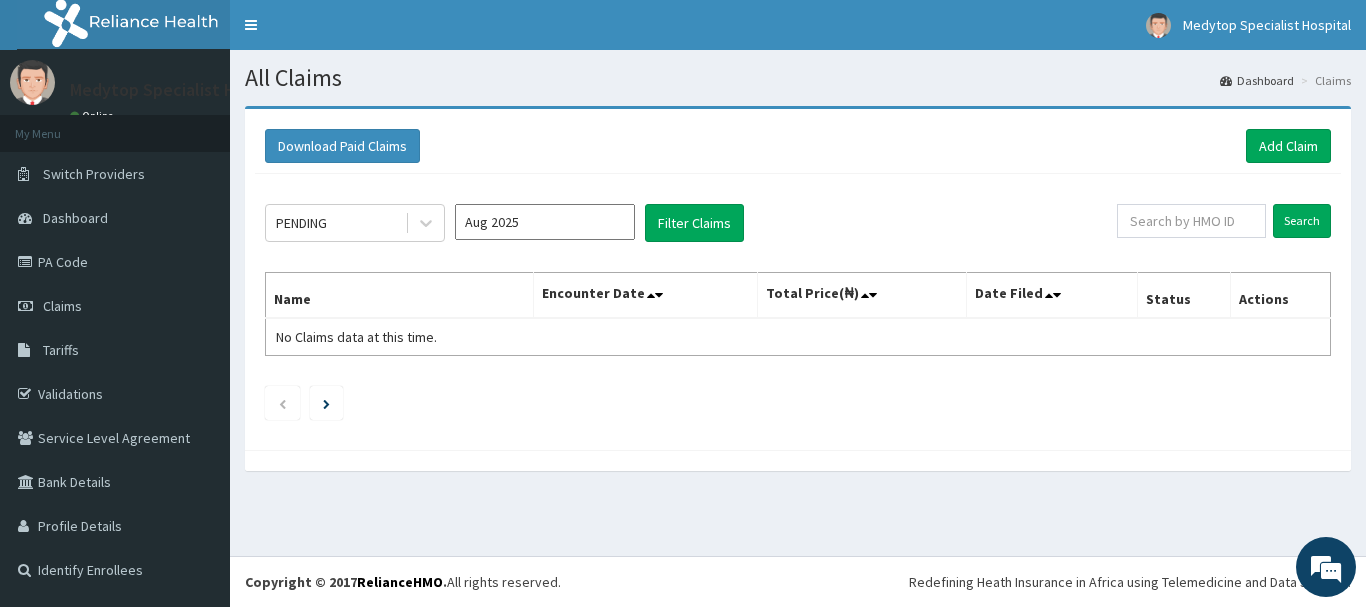 click on "Aug 2025" at bounding box center [545, 222] 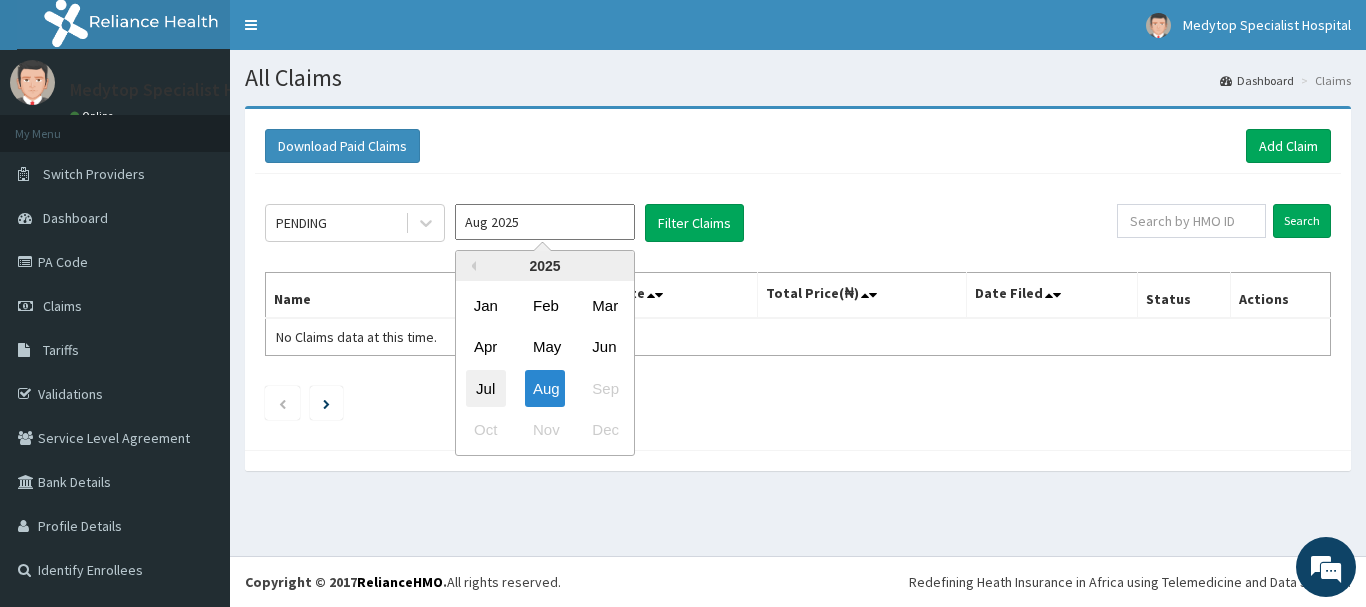 click on "Jul" at bounding box center (486, 388) 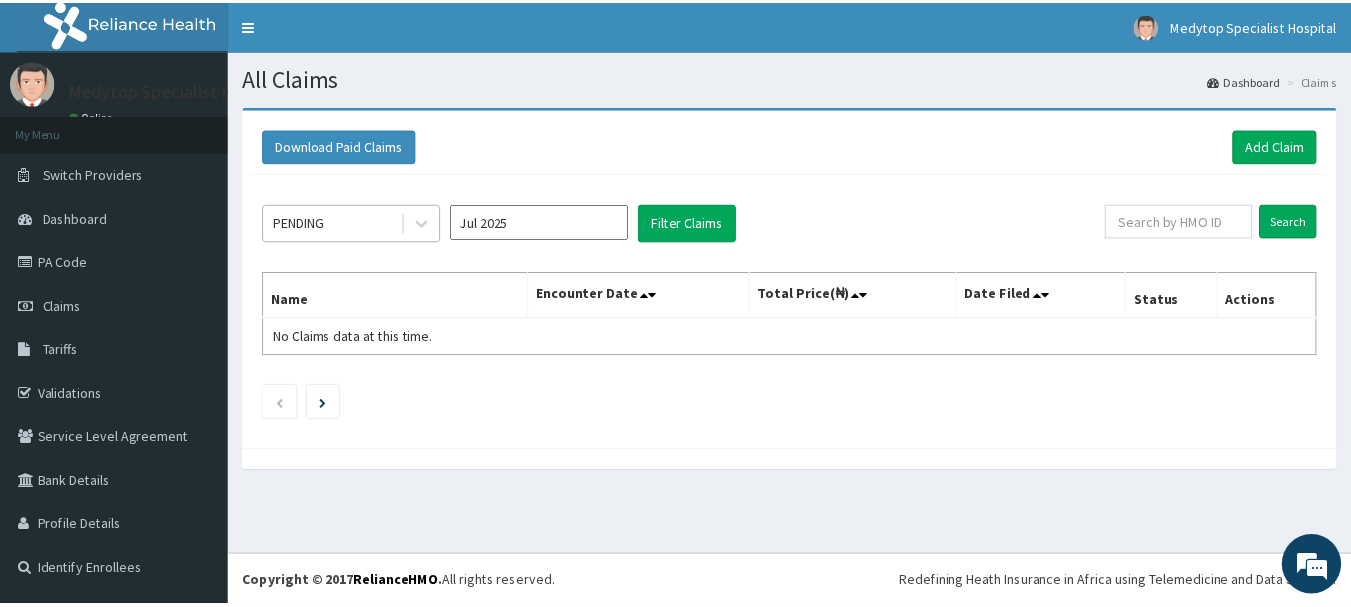 scroll, scrollTop: 0, scrollLeft: 0, axis: both 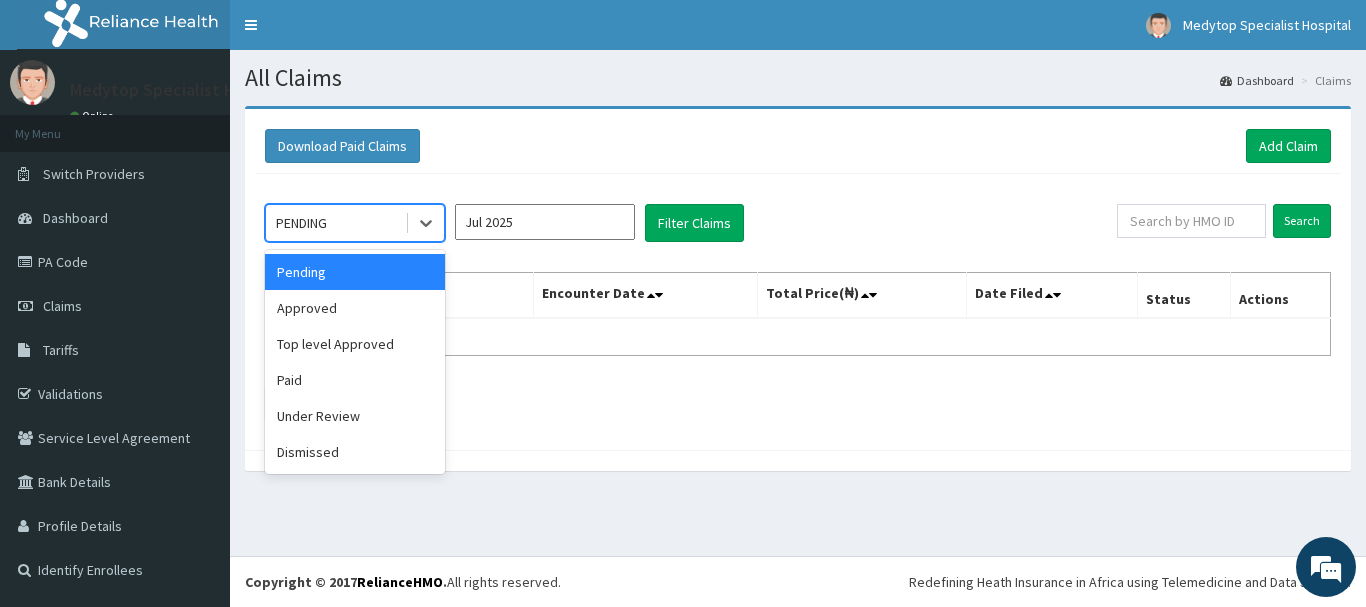 click on "PENDING" at bounding box center (335, 223) 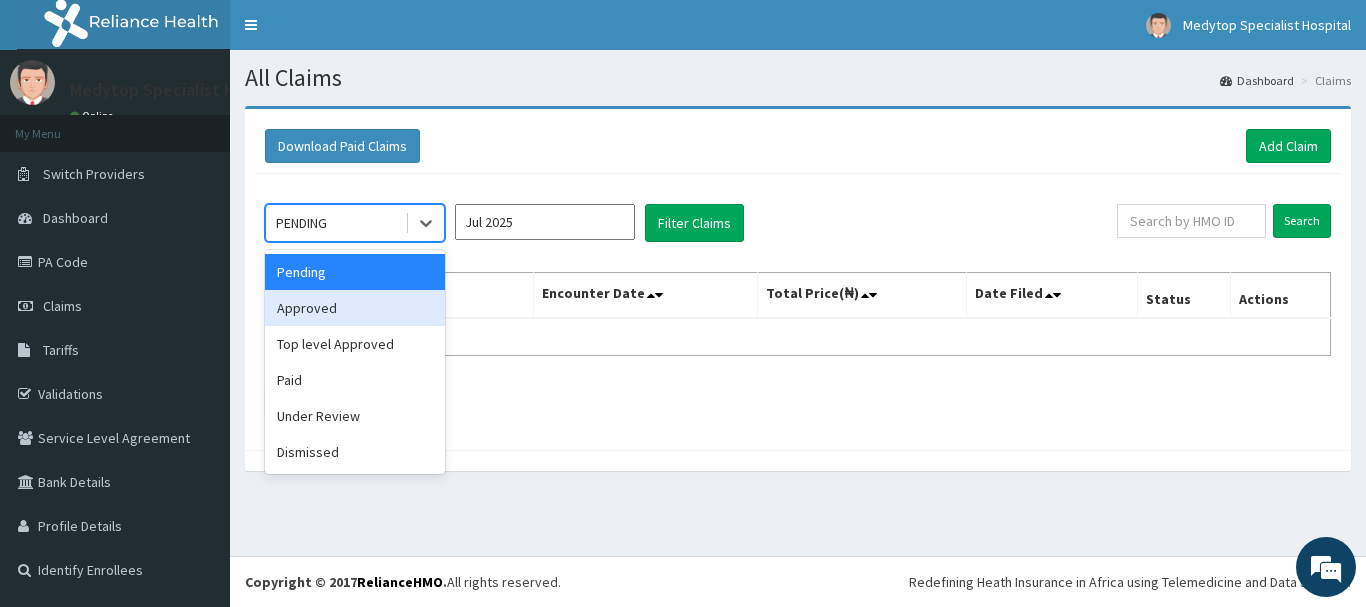 click on "Approved" at bounding box center [355, 308] 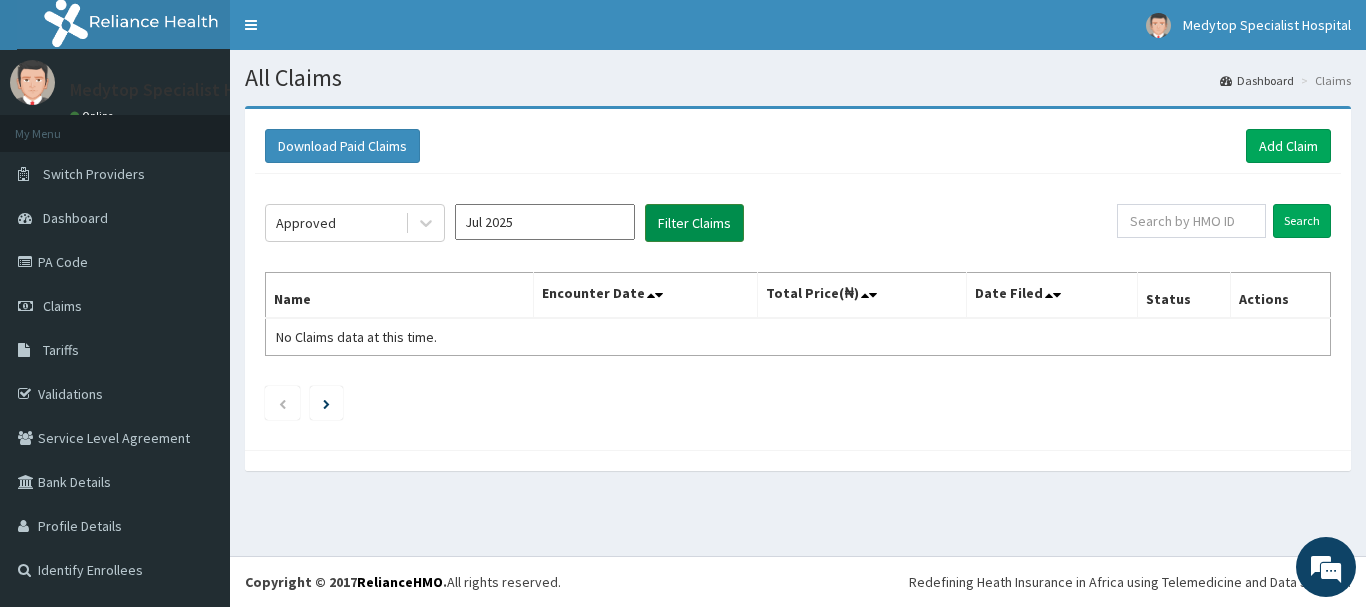click on "Filter Claims" at bounding box center [694, 223] 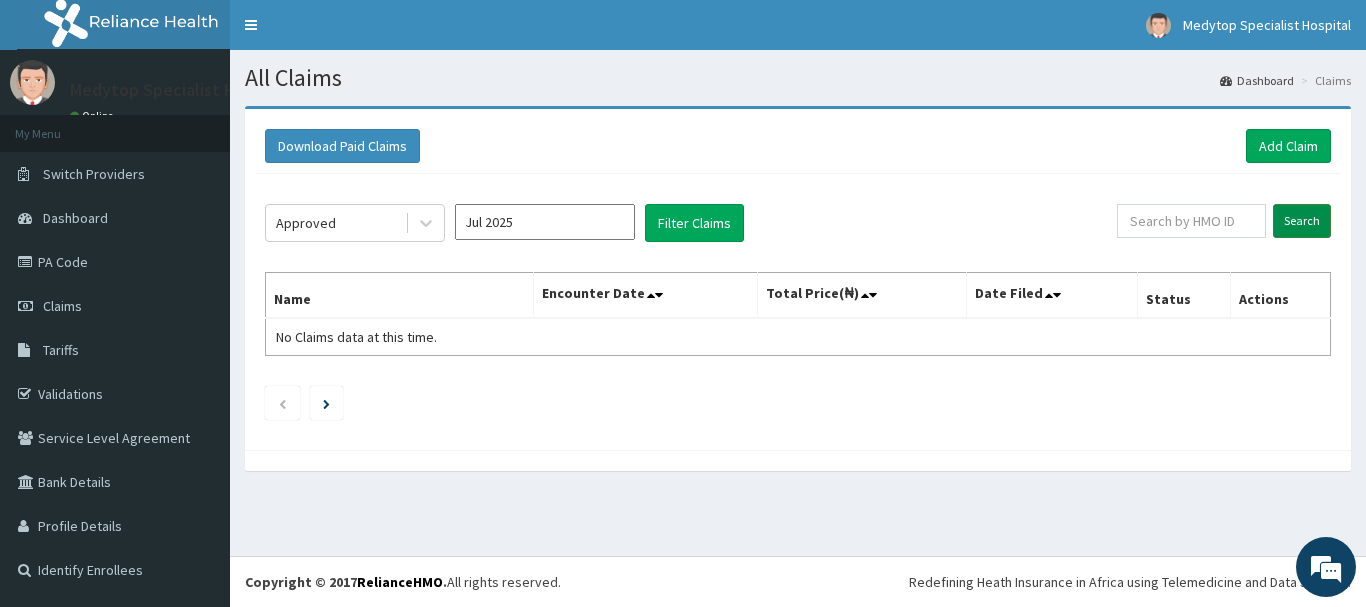 click on "Search" at bounding box center (1302, 221) 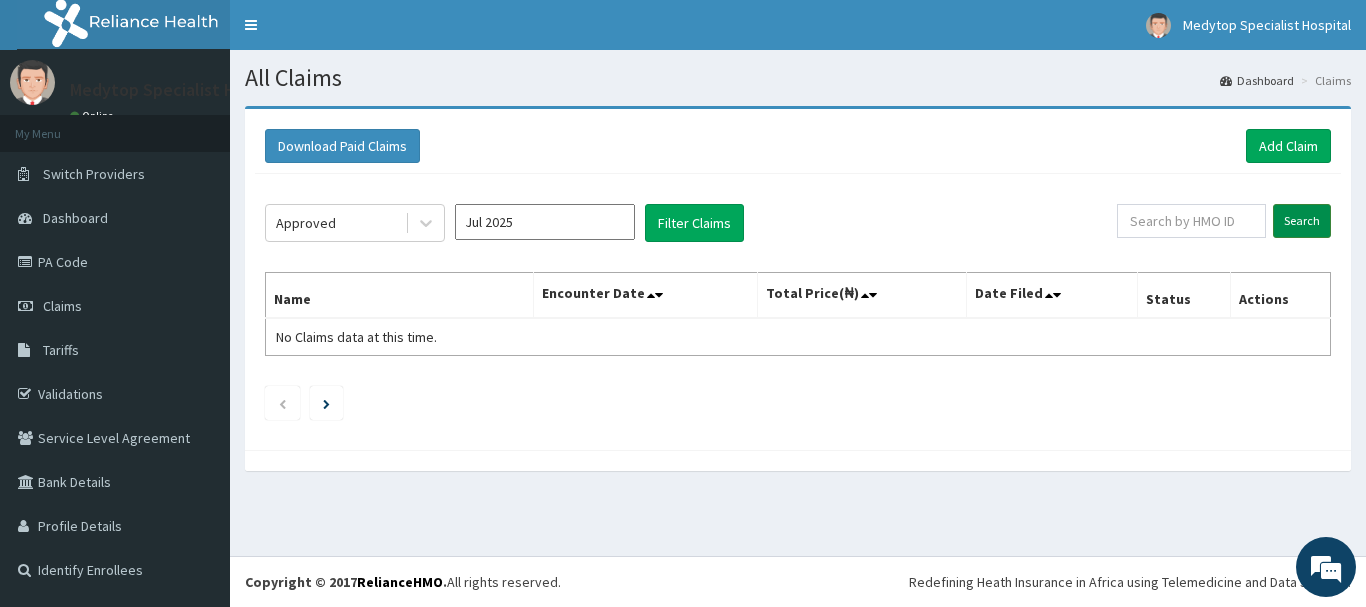 click on "Search" at bounding box center (1302, 221) 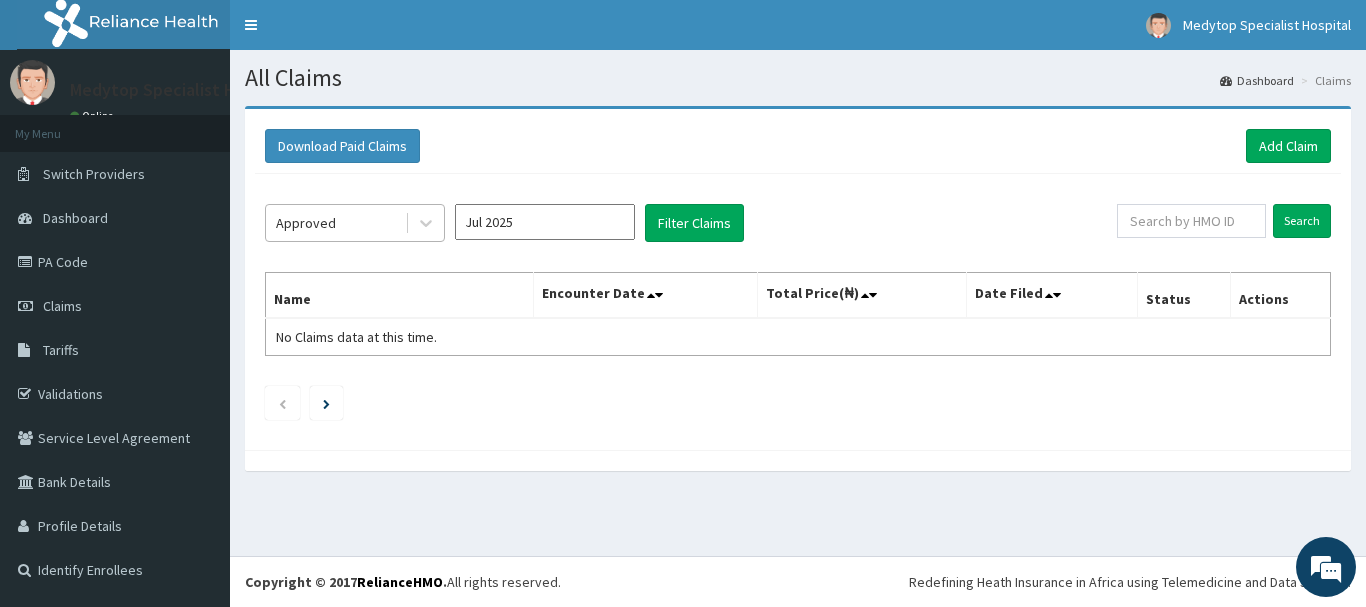 click on "Approved" at bounding box center (306, 223) 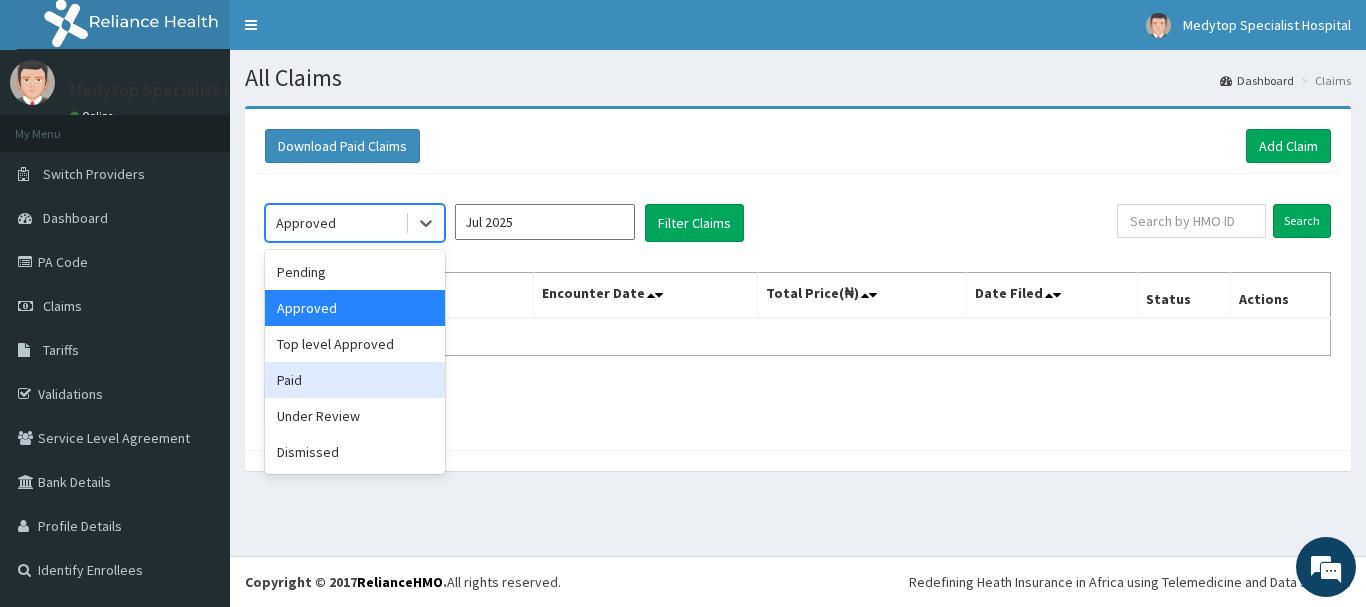 click on "Paid" at bounding box center (355, 380) 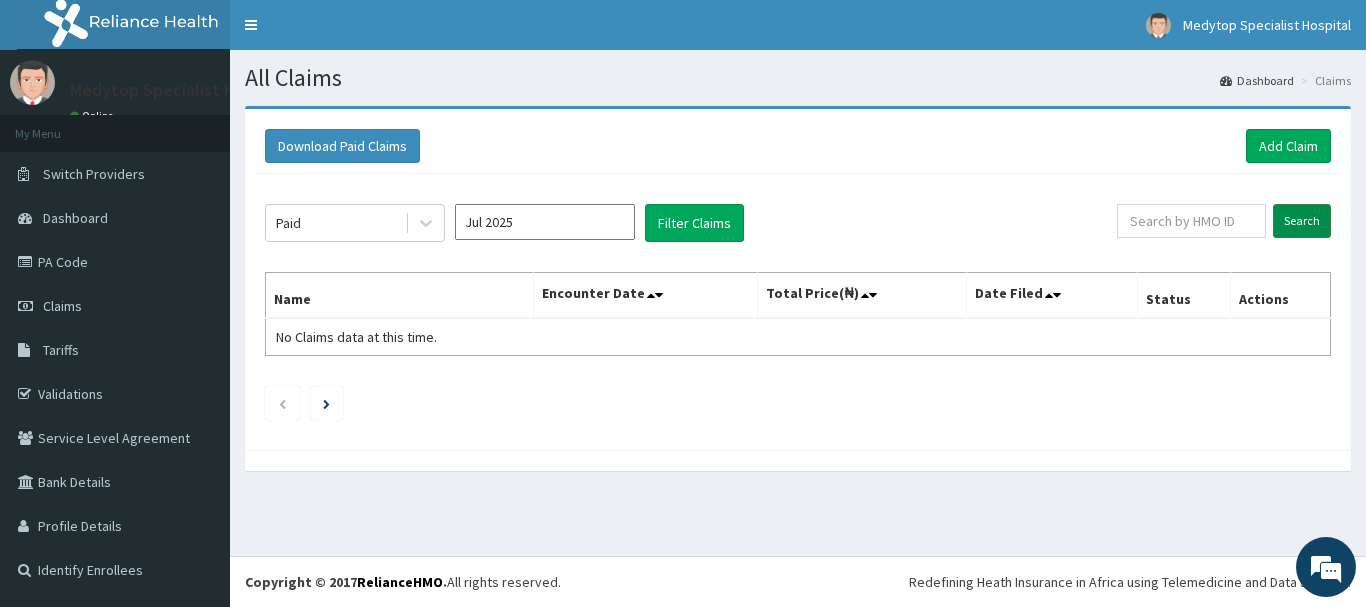 click on "Search" at bounding box center (1302, 221) 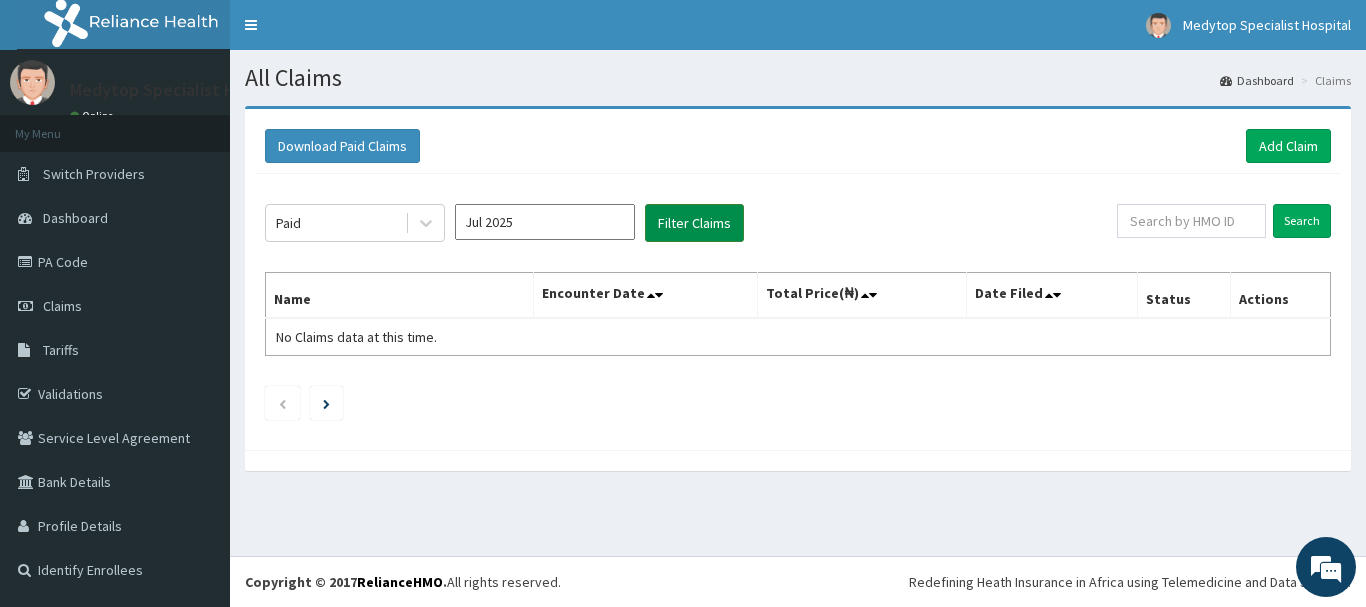 click on "Filter Claims" at bounding box center (694, 223) 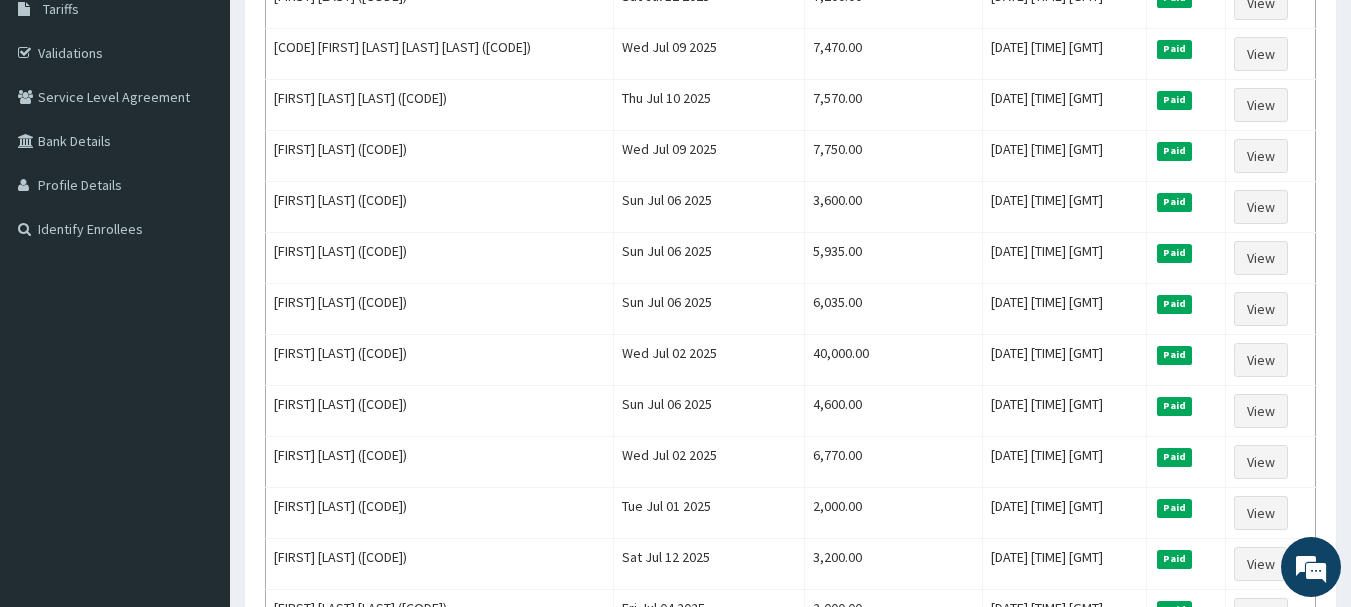 scroll, scrollTop: 360, scrollLeft: 0, axis: vertical 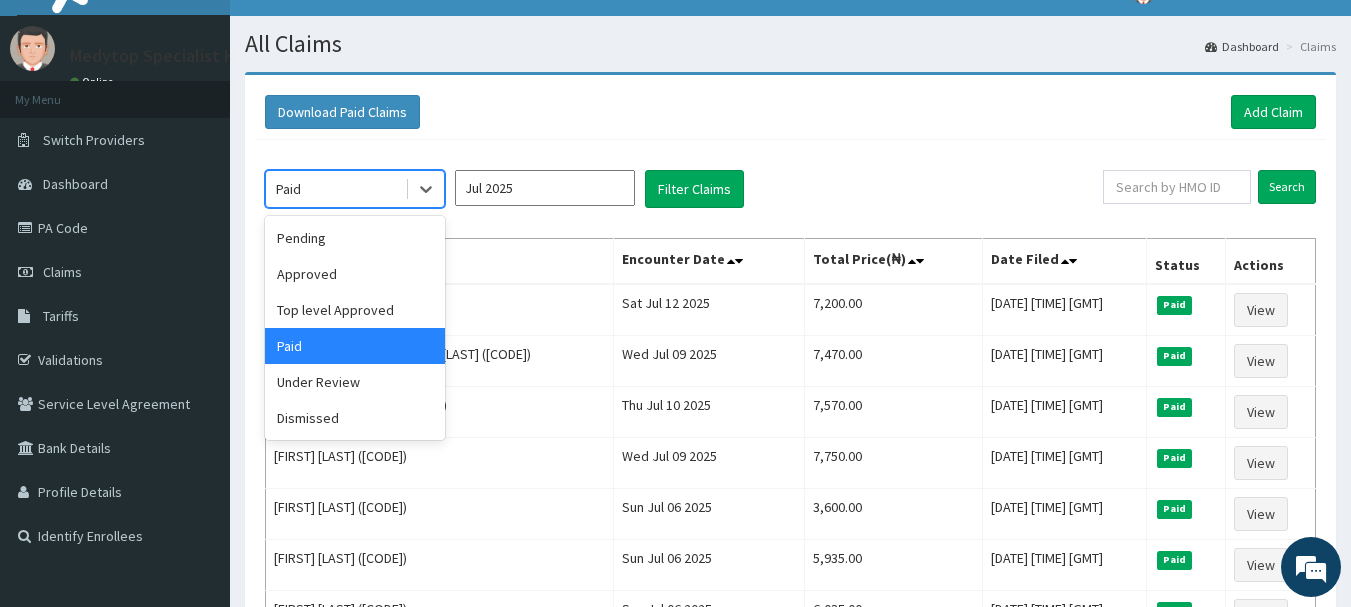 click on "Paid" at bounding box center (335, 189) 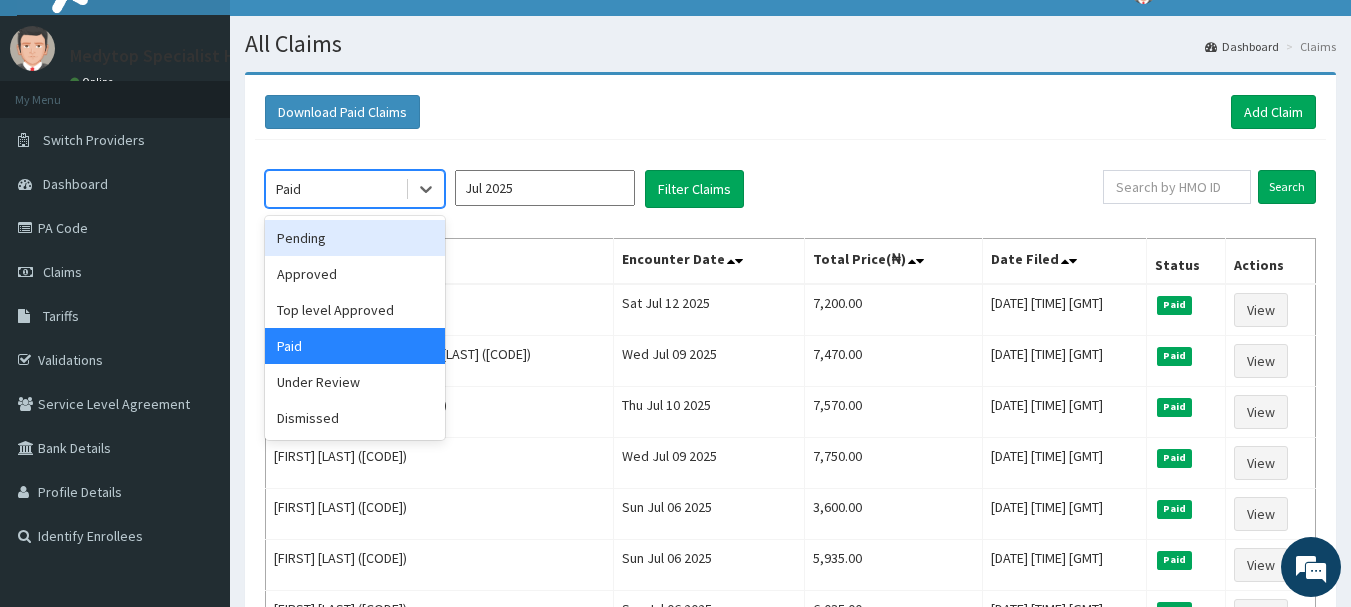 click on "Pending" at bounding box center (355, 238) 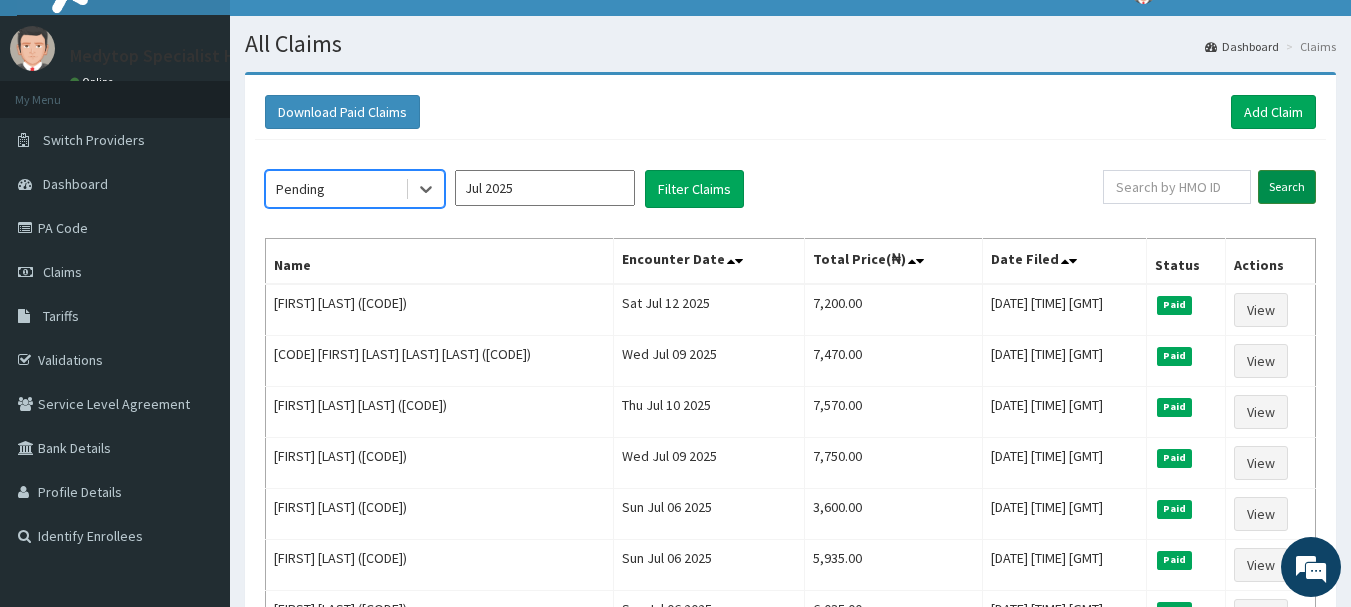 click on "Search" at bounding box center (1287, 187) 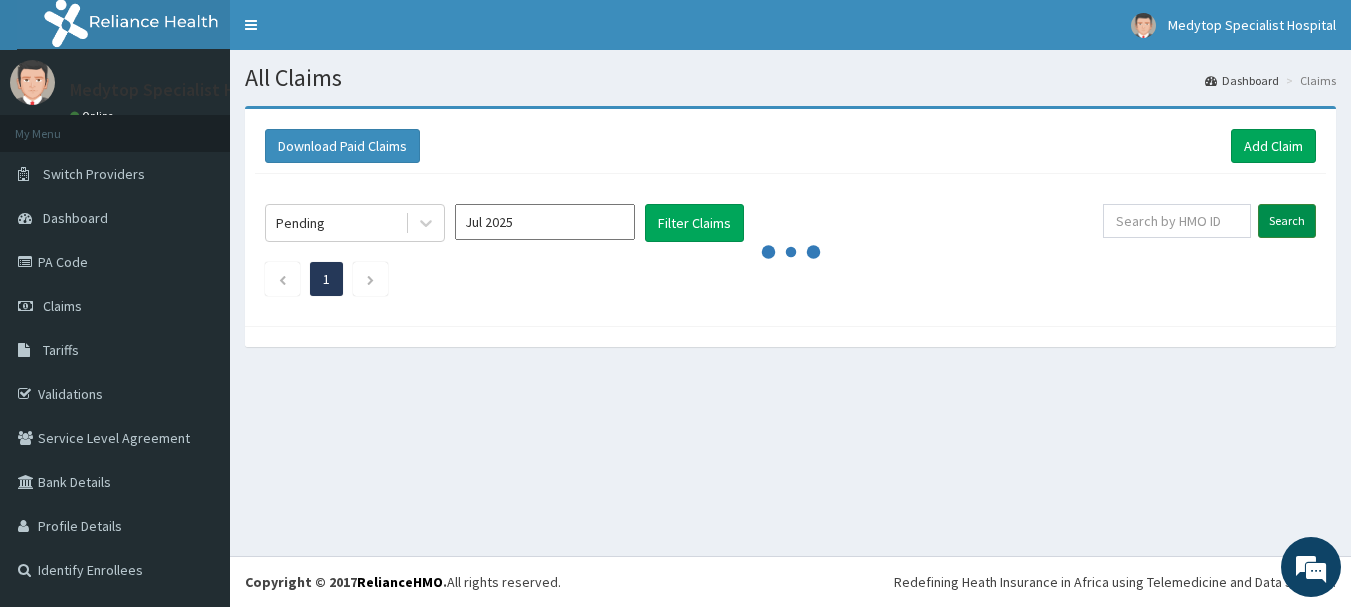 scroll, scrollTop: 0, scrollLeft: 0, axis: both 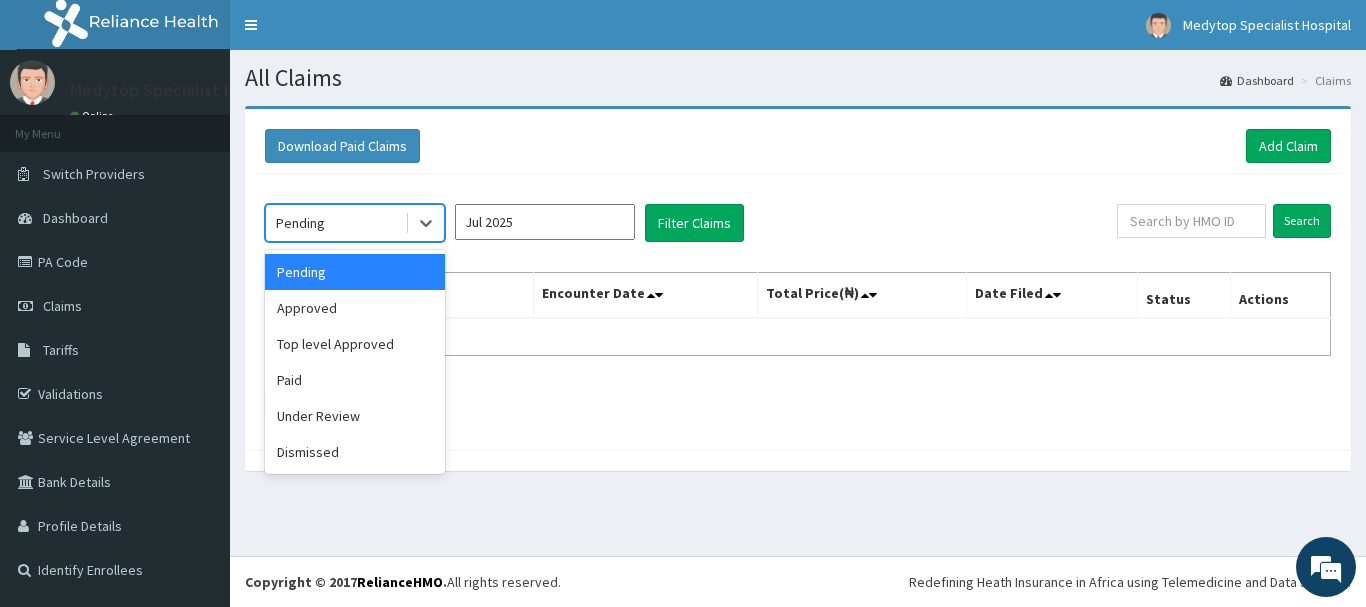 click on "Pending" at bounding box center [335, 223] 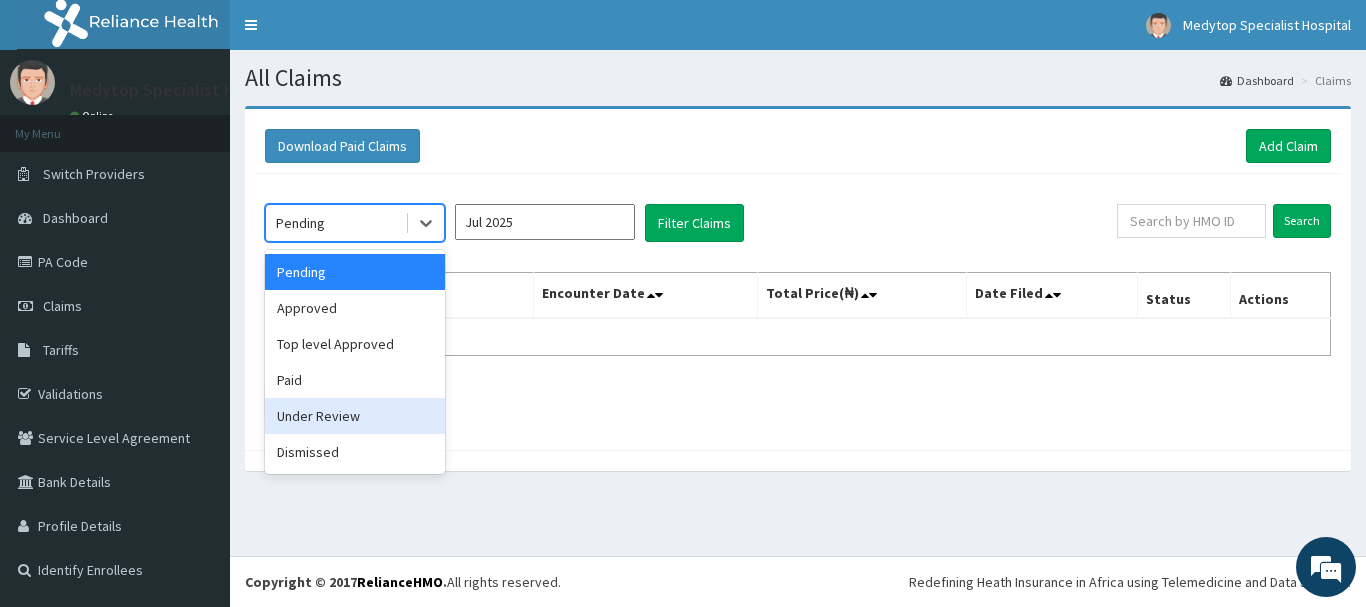 click on "Under Review" at bounding box center (355, 416) 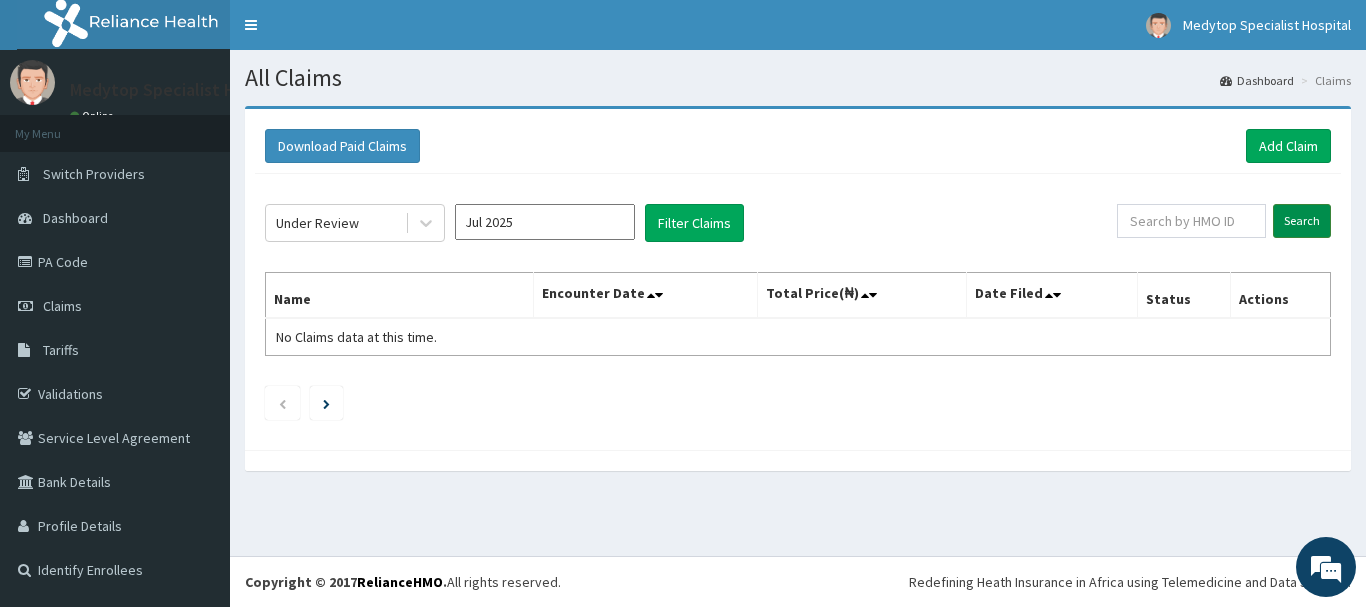 click on "Search" at bounding box center [1302, 221] 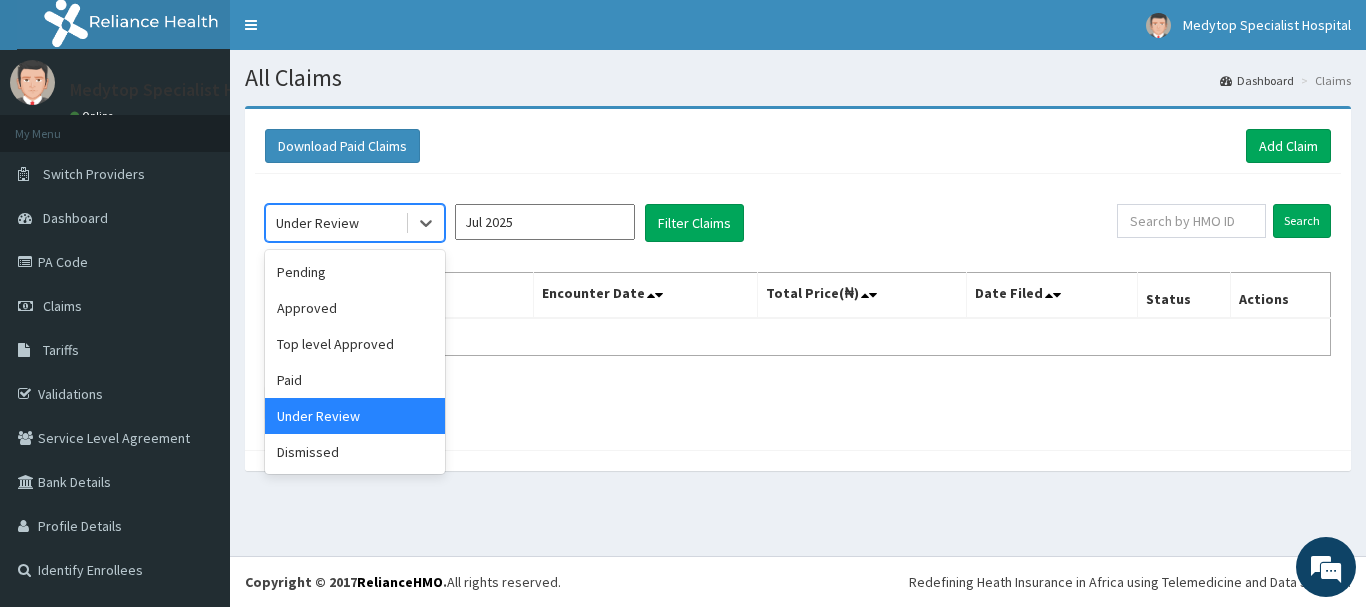 click on "Under Review" at bounding box center [335, 223] 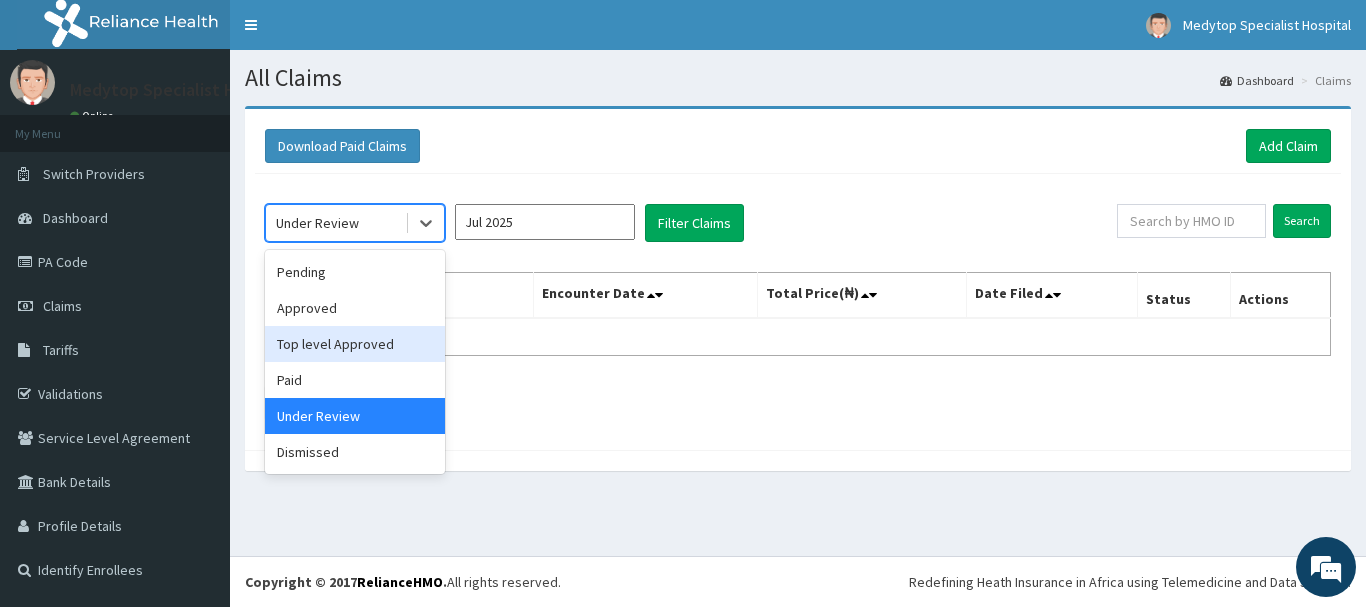 click on "Top level Approved" at bounding box center (355, 344) 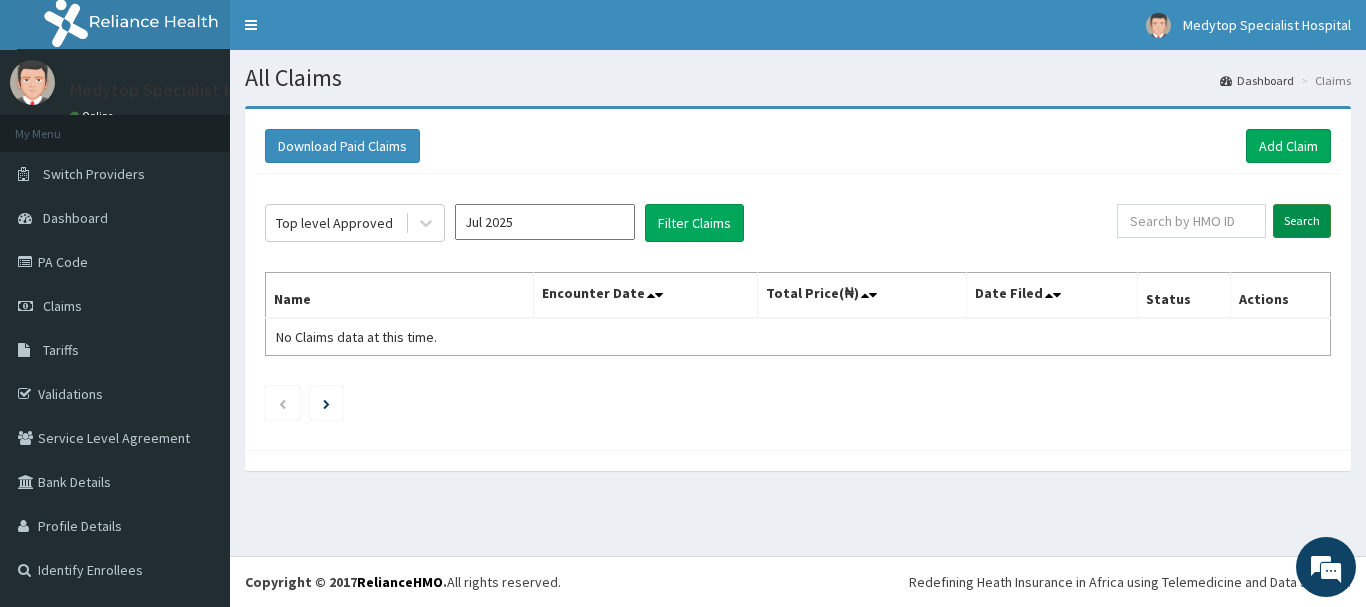 click on "Search" at bounding box center (1302, 221) 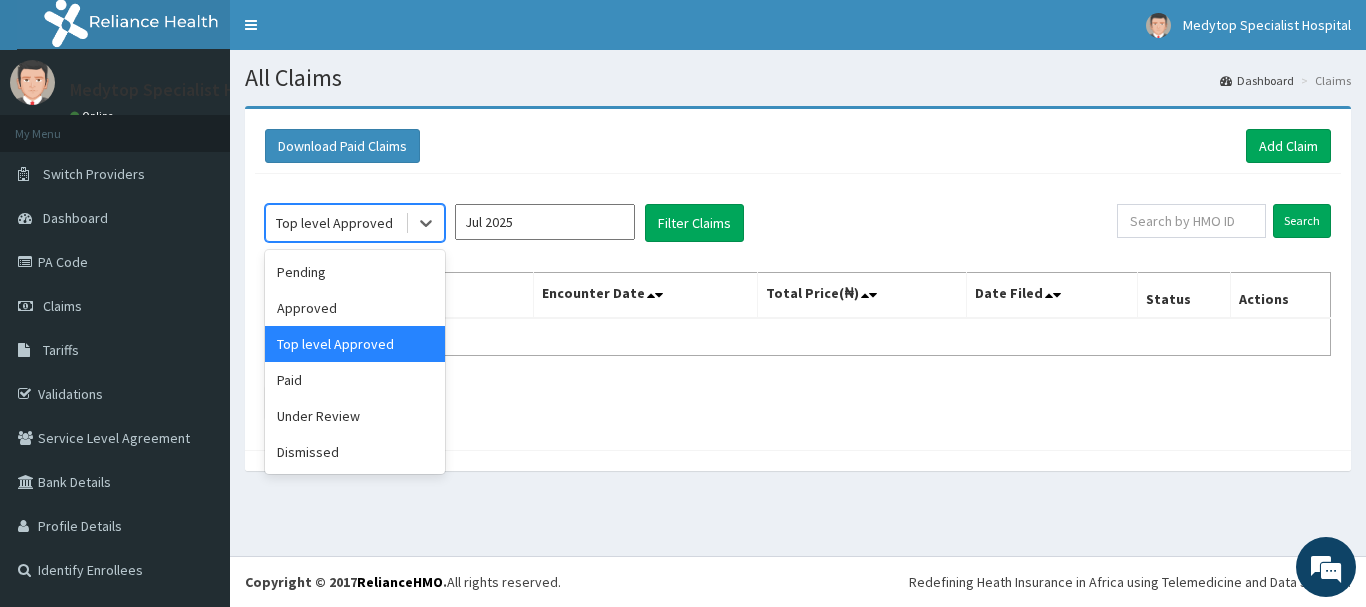 click on "Top level Approved" at bounding box center (334, 223) 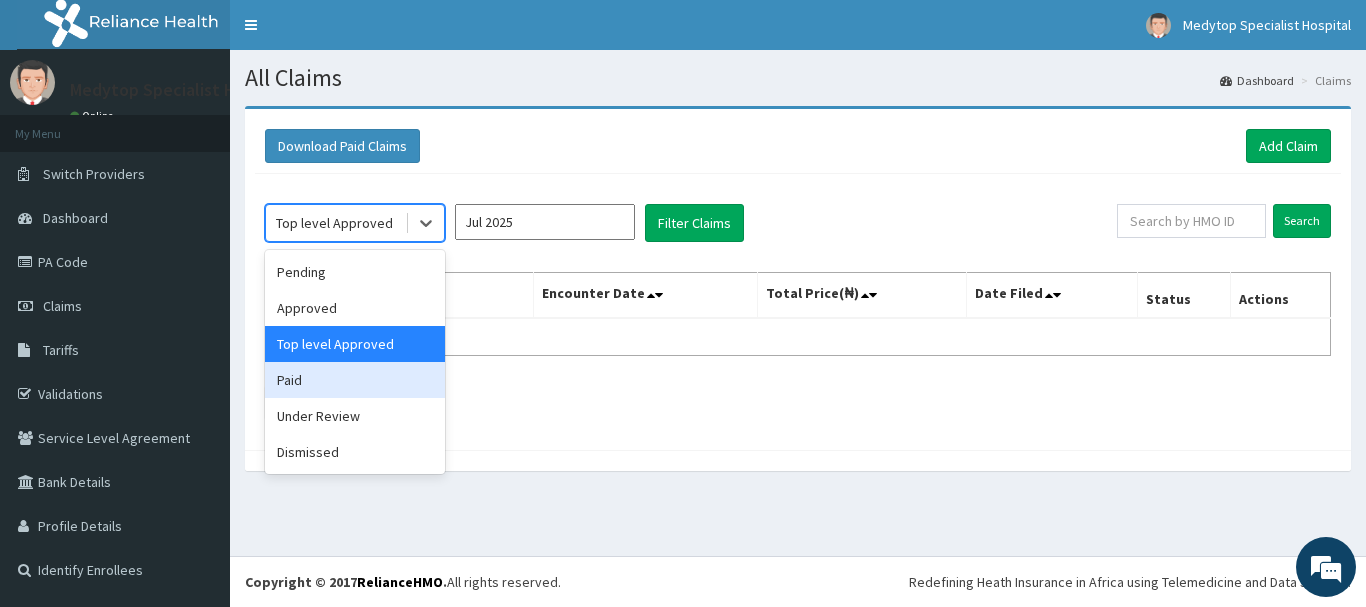 click on "Paid" at bounding box center [355, 380] 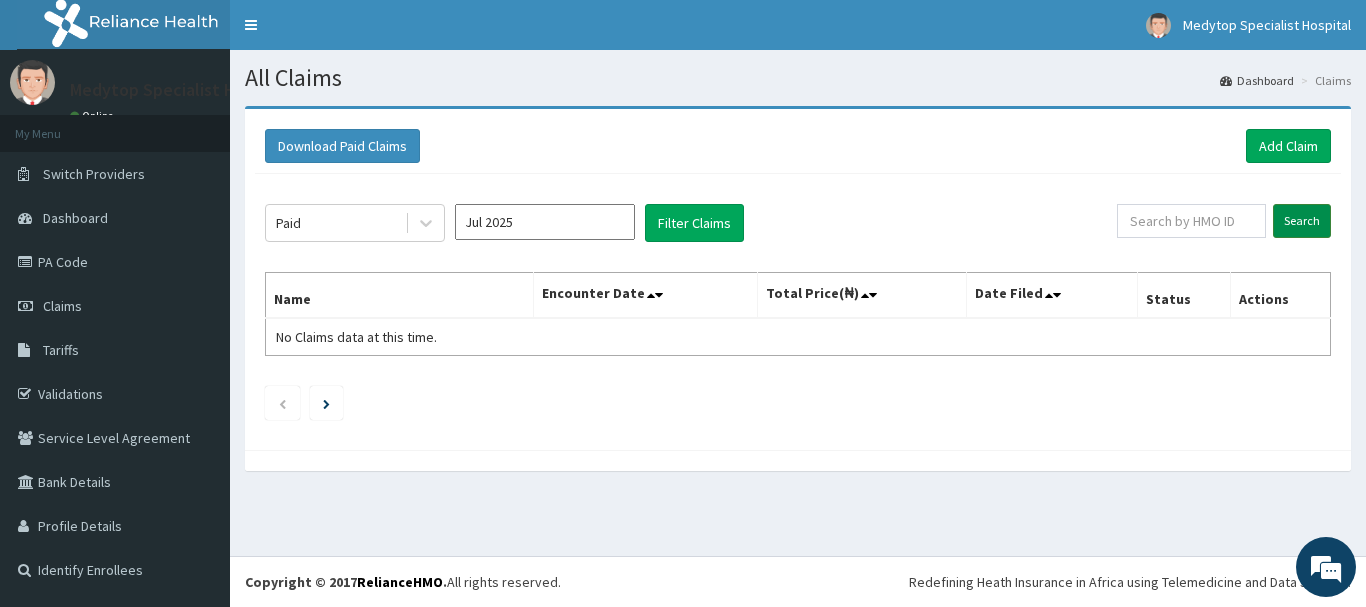 click on "Search" at bounding box center (1302, 221) 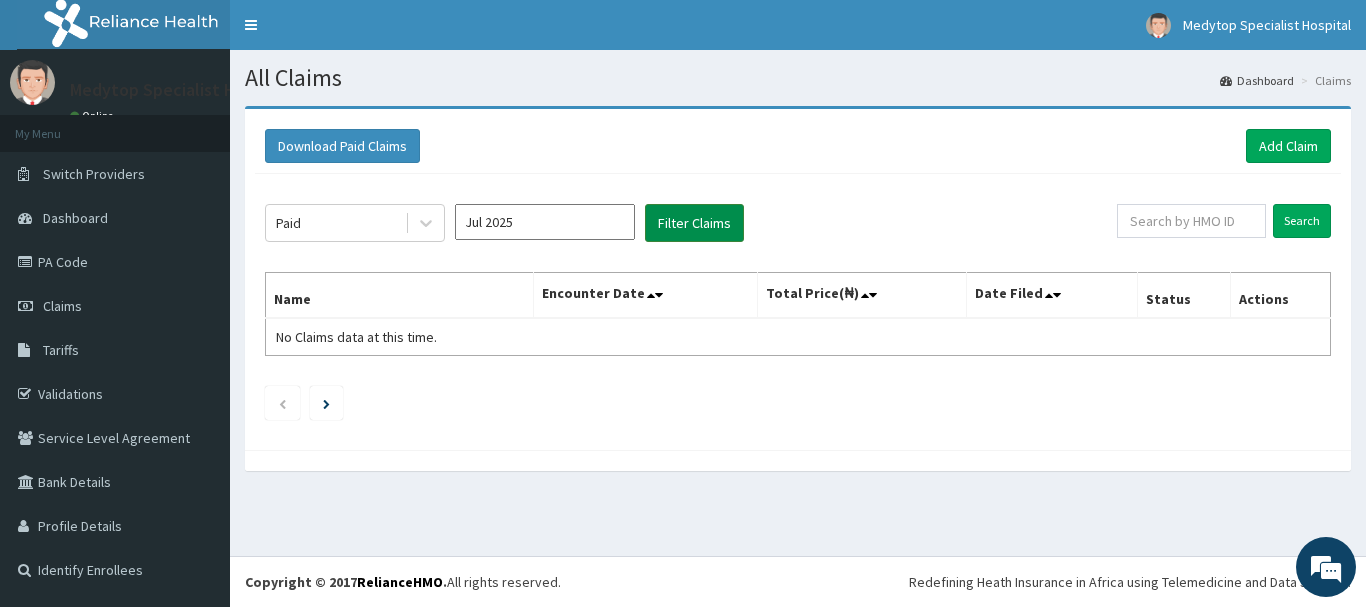 click on "Filter Claims" at bounding box center [694, 223] 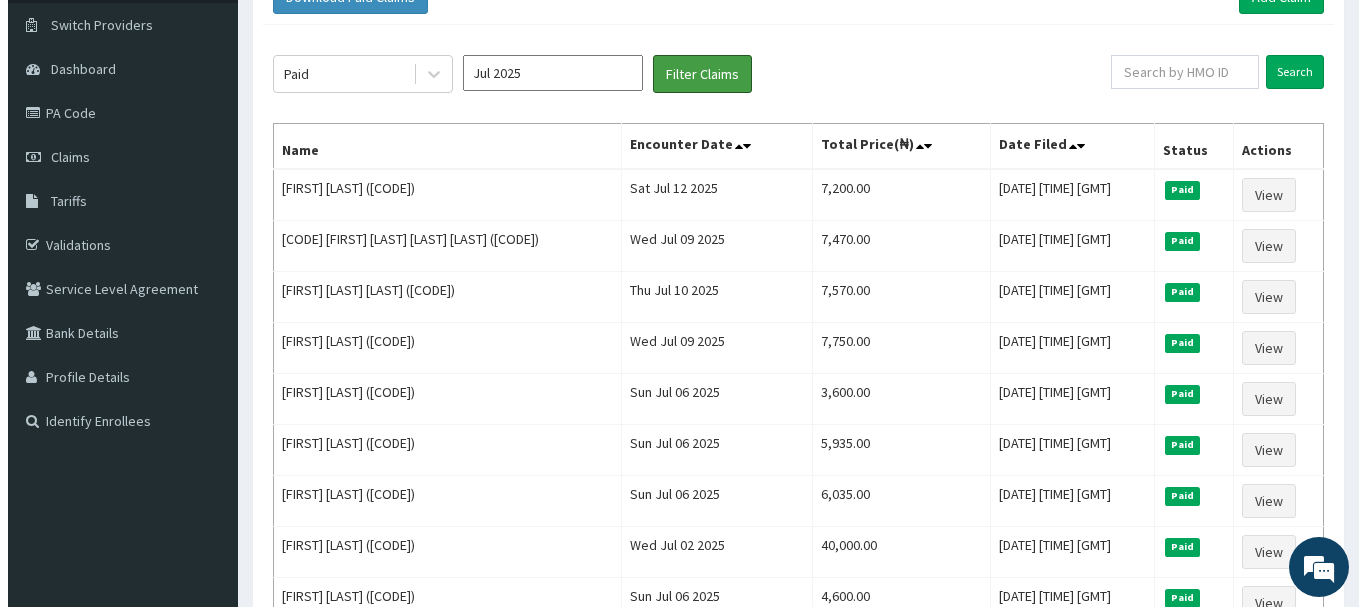 scroll, scrollTop: 0, scrollLeft: 0, axis: both 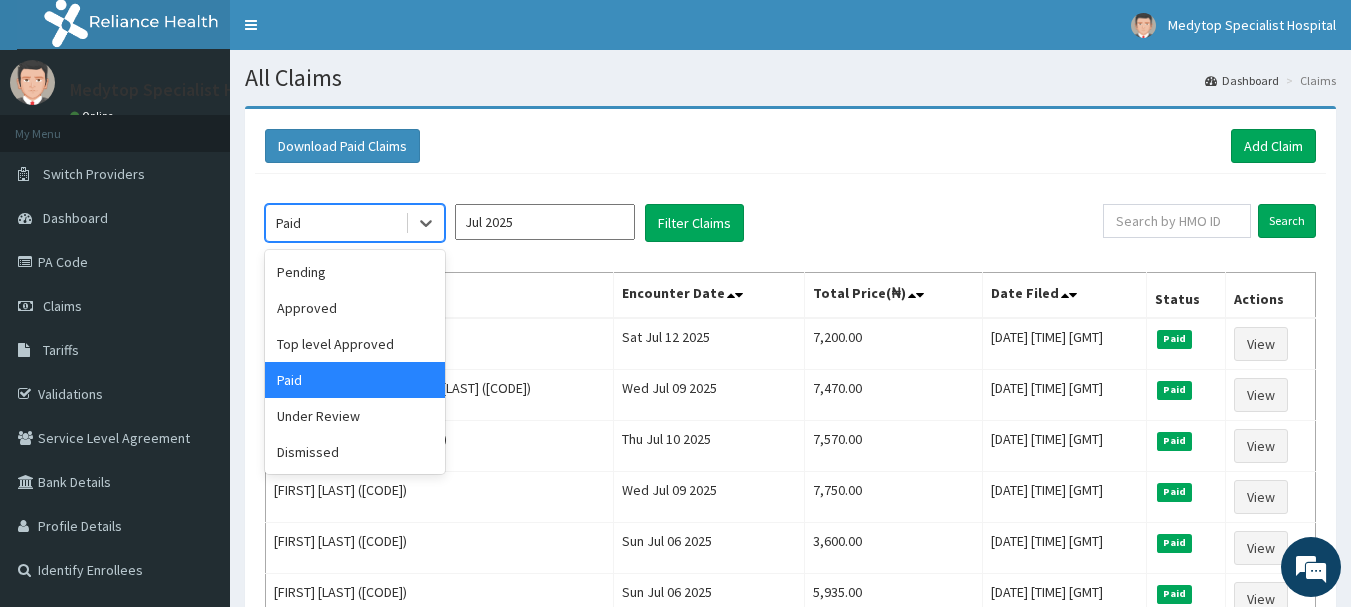 click on "Paid" at bounding box center [335, 223] 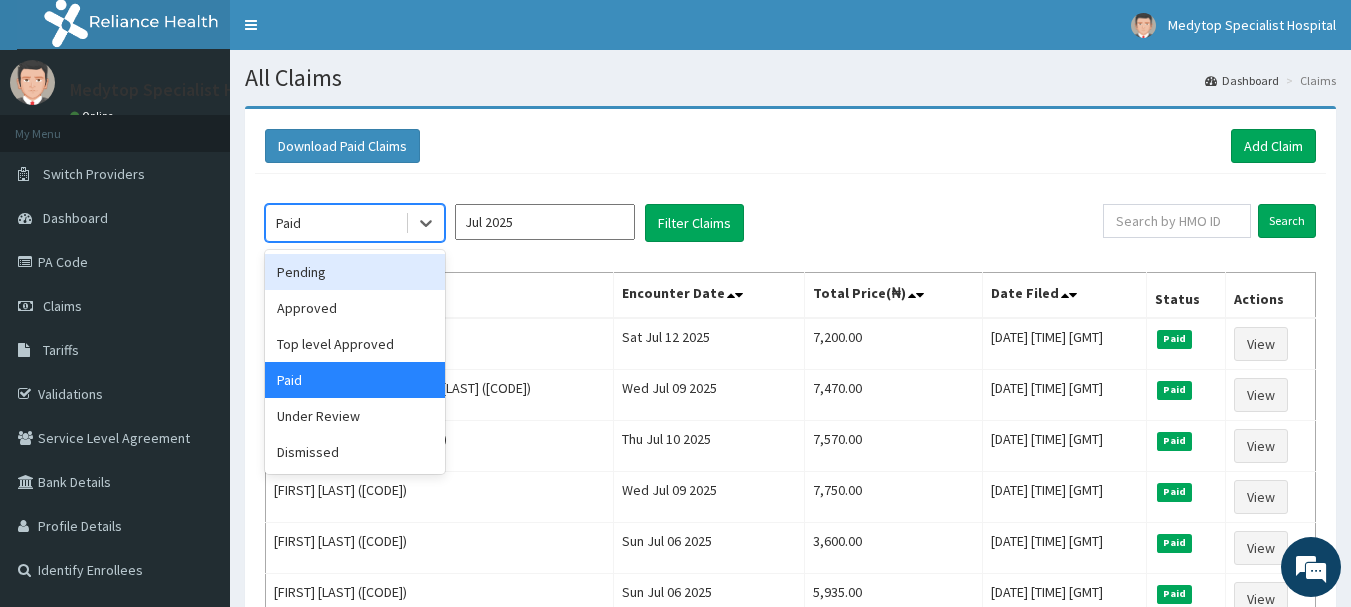 click on "Pending" at bounding box center (355, 272) 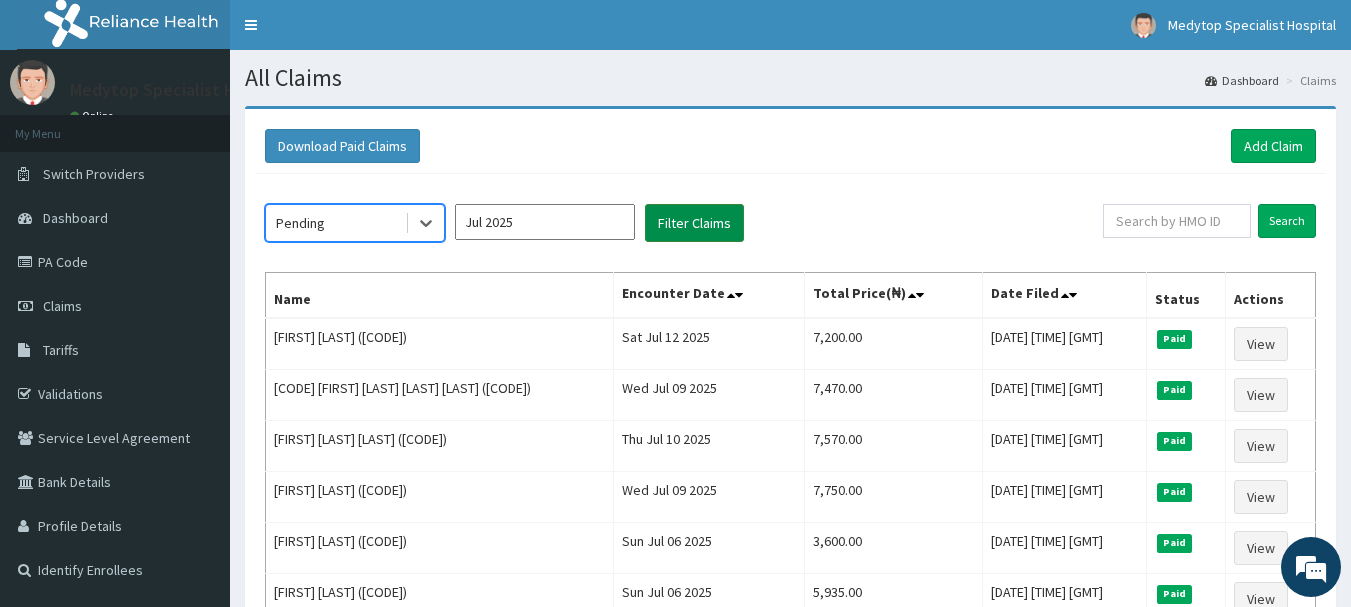 click on "Filter Claims" at bounding box center [694, 223] 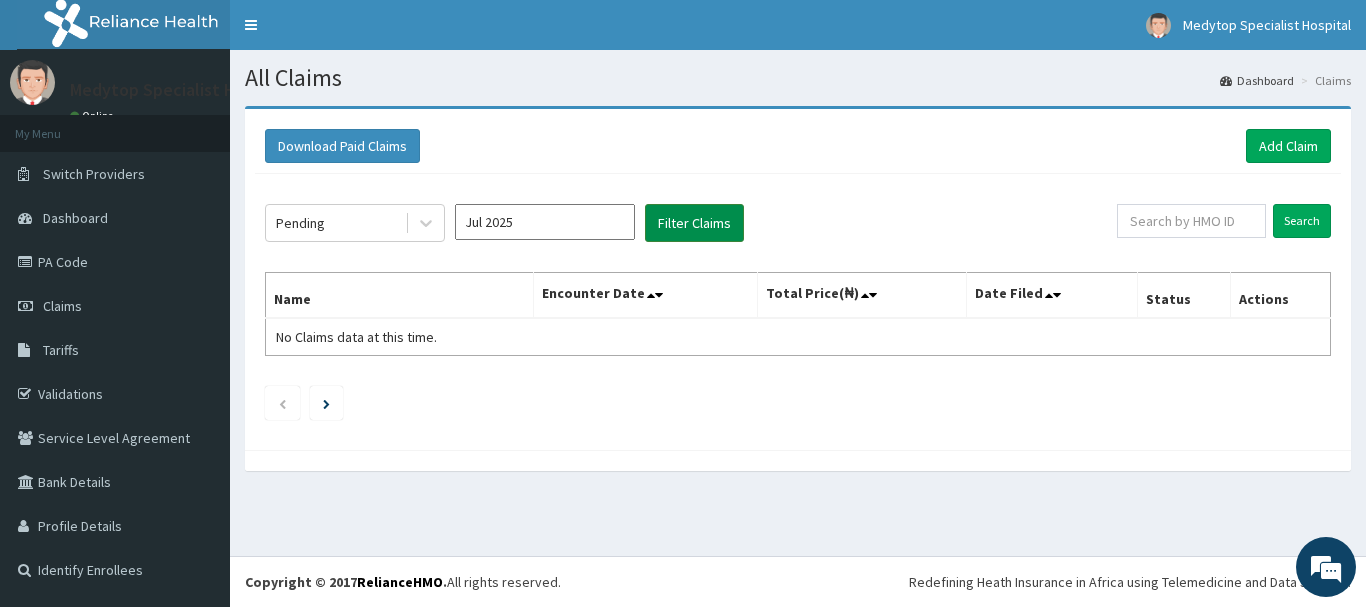 click on "Filter Claims" at bounding box center (694, 223) 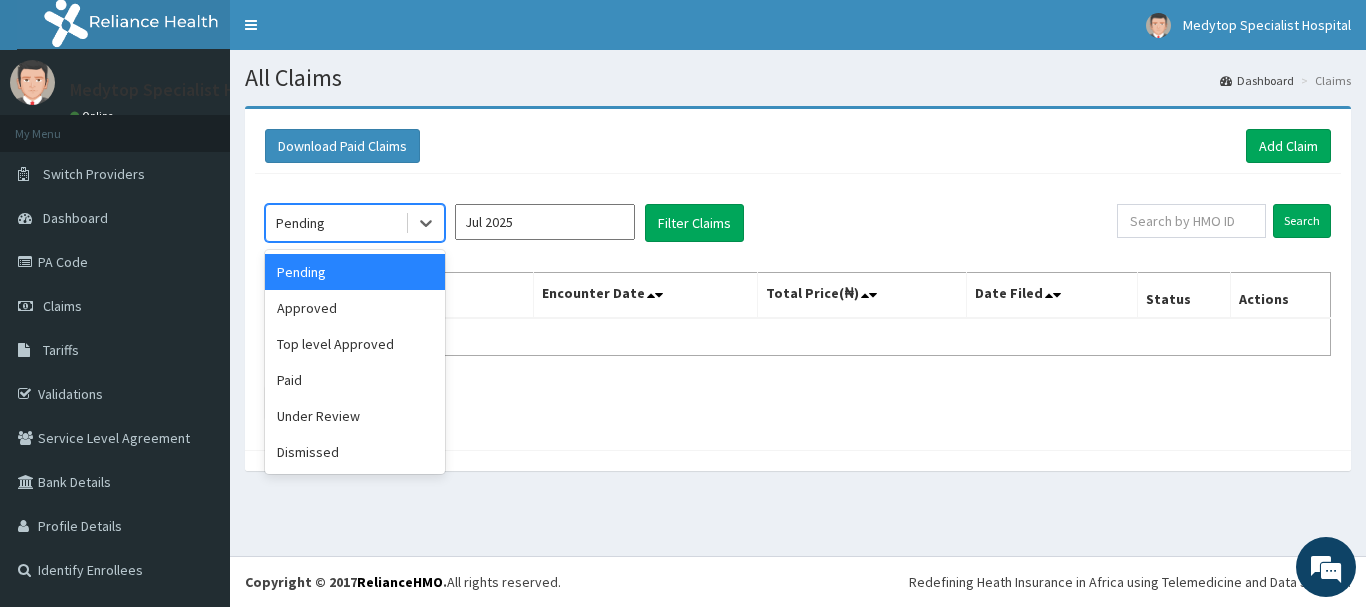 click on "Pending" at bounding box center [335, 223] 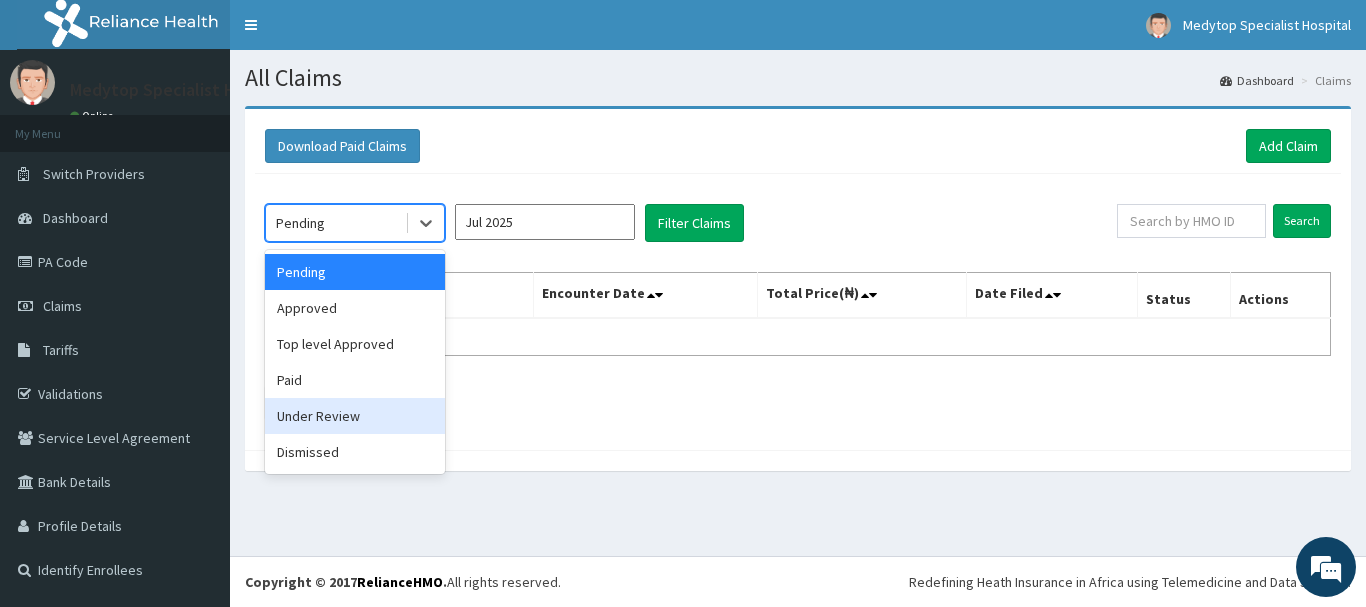 click on "Under Review" at bounding box center (355, 416) 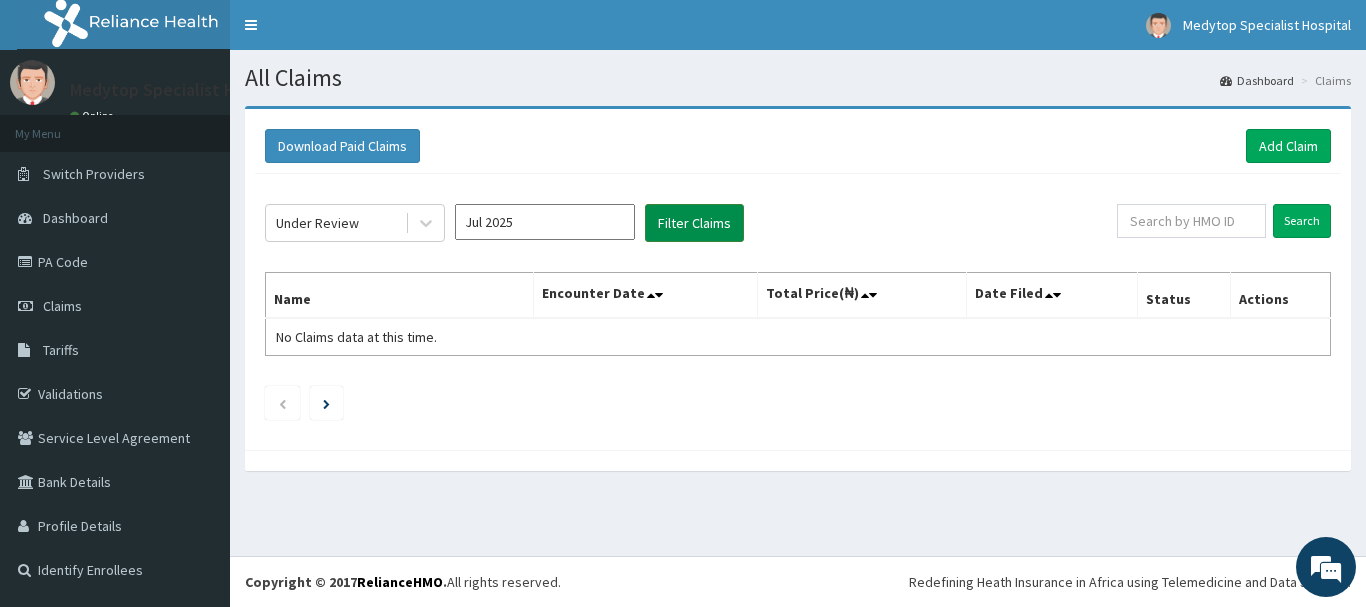 click on "Filter Claims" at bounding box center (694, 223) 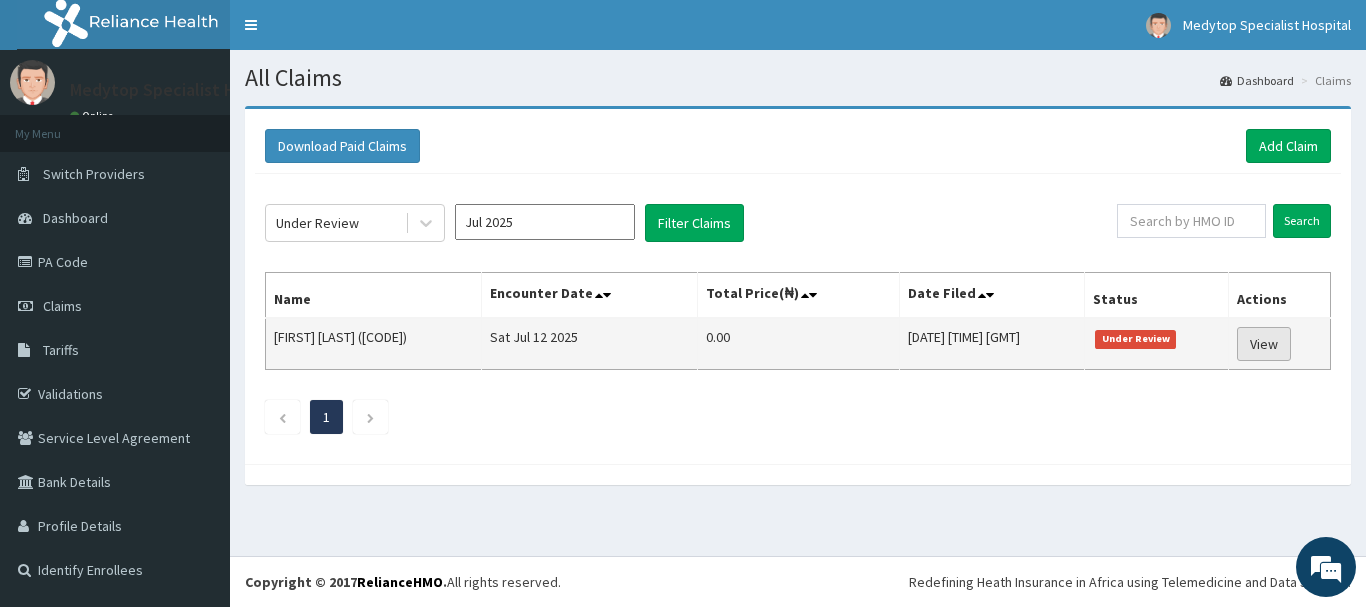 click on "View" at bounding box center [1264, 344] 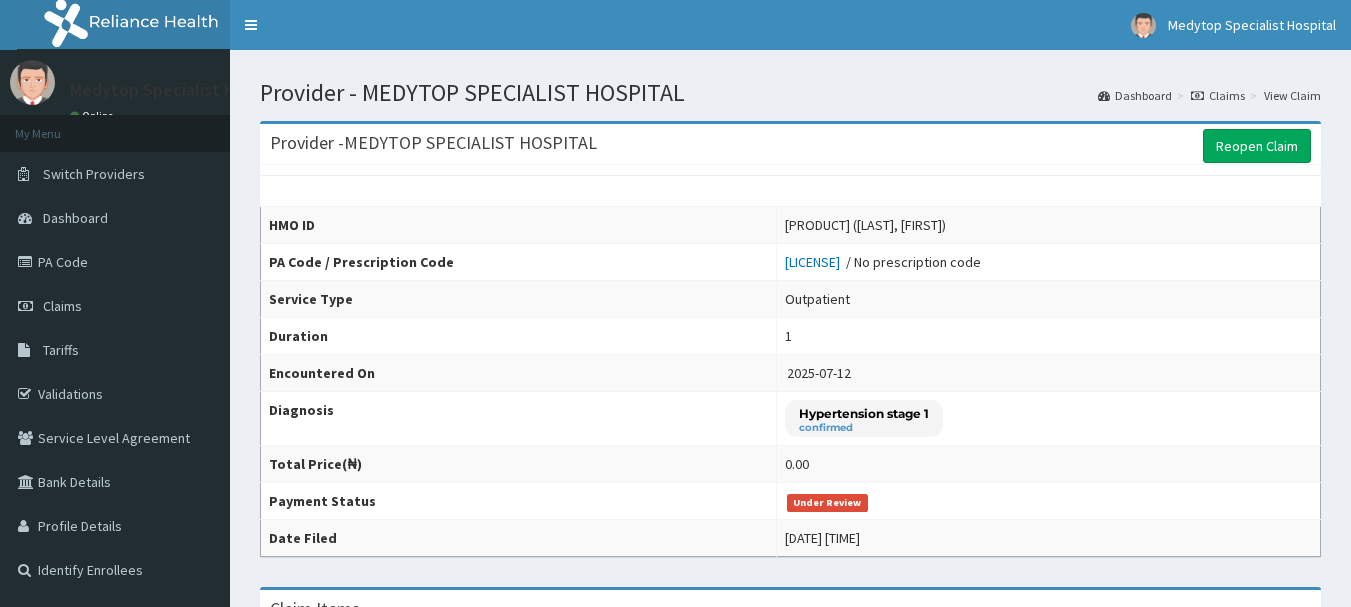scroll, scrollTop: 0, scrollLeft: 0, axis: both 